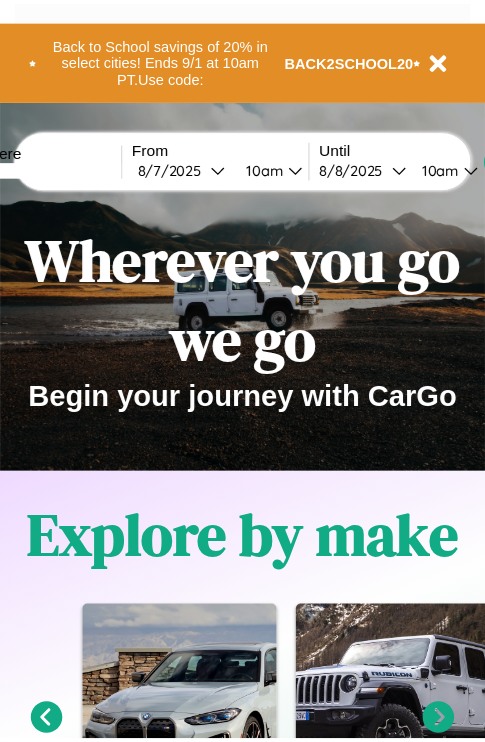scroll, scrollTop: 0, scrollLeft: 0, axis: both 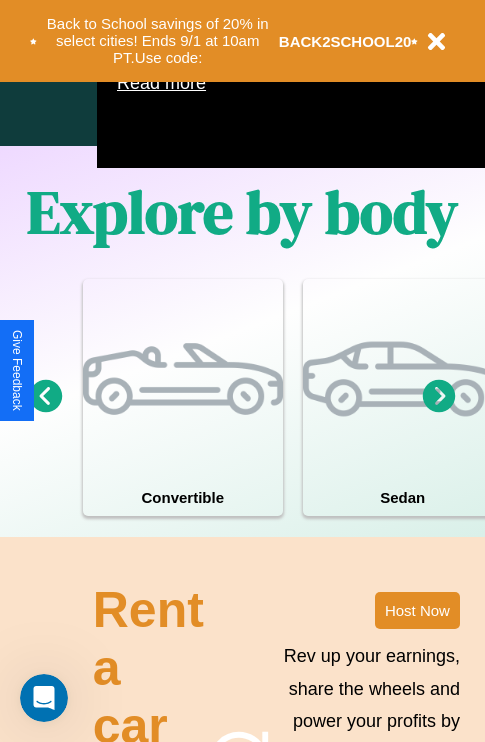 click 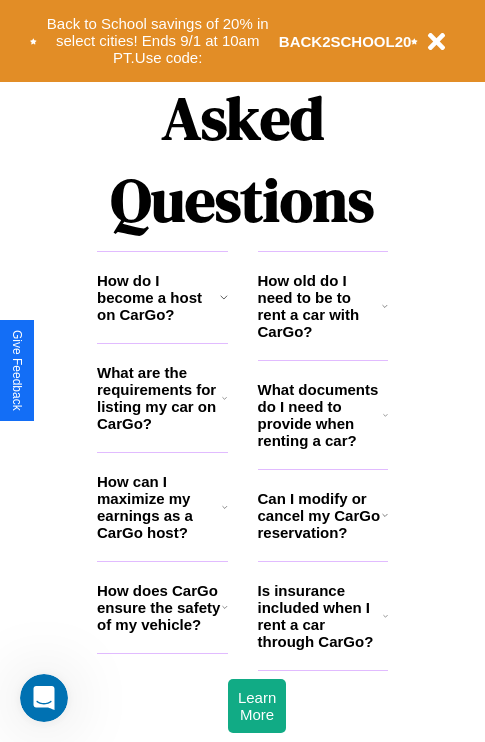 scroll, scrollTop: 2423, scrollLeft: 0, axis: vertical 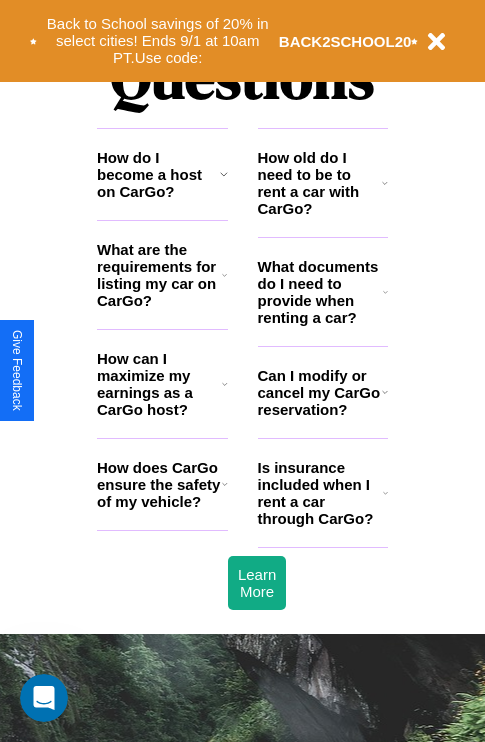 click on "Can I modify or cancel my CarGo reservation?" at bounding box center (320, 392) 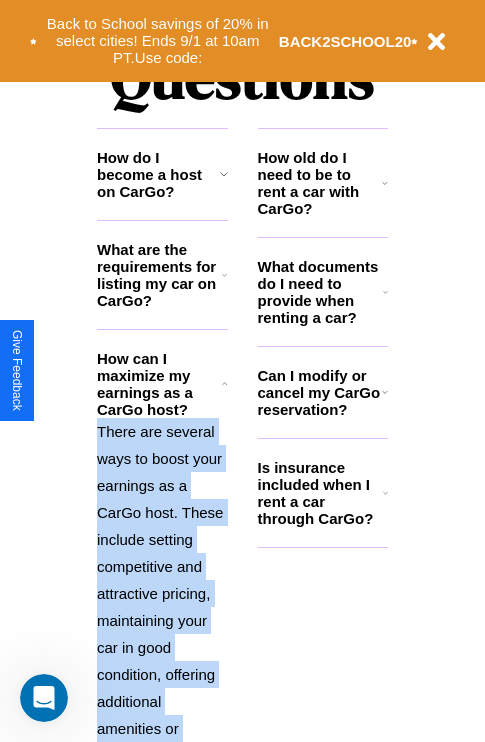 click on "There are several ways to boost your earnings as a CarGo host. These include setting competitive and attractive pricing, maintaining your car in good condition, offering additional amenities or services, and providing excellent customer service to earn positive reviews and repeat bookings." at bounding box center (162, 661) 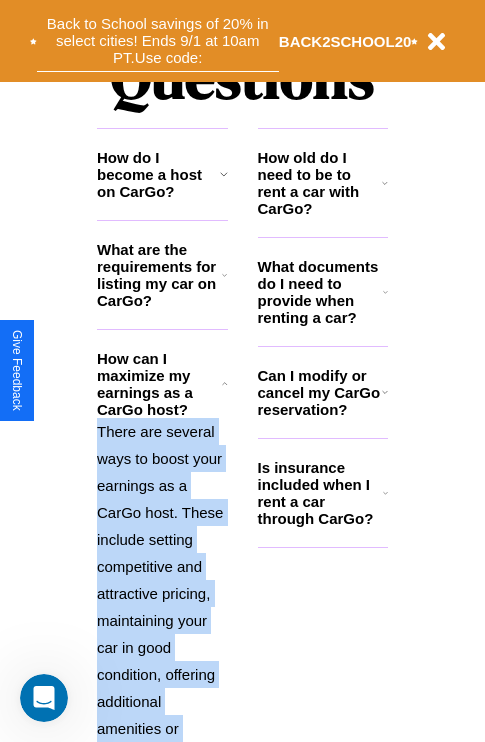 click on "Back to School savings of 20% in select cities! Ends 9/1 at 10am PT.  Use code:" at bounding box center [158, 41] 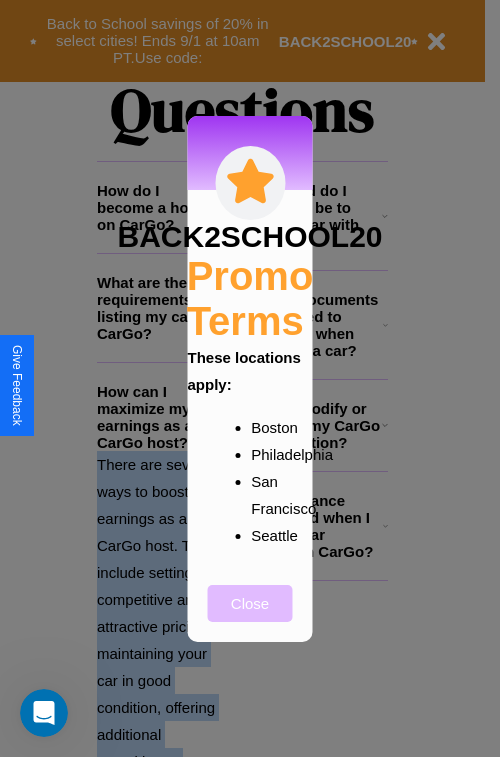 click on "Close" at bounding box center [250, 603] 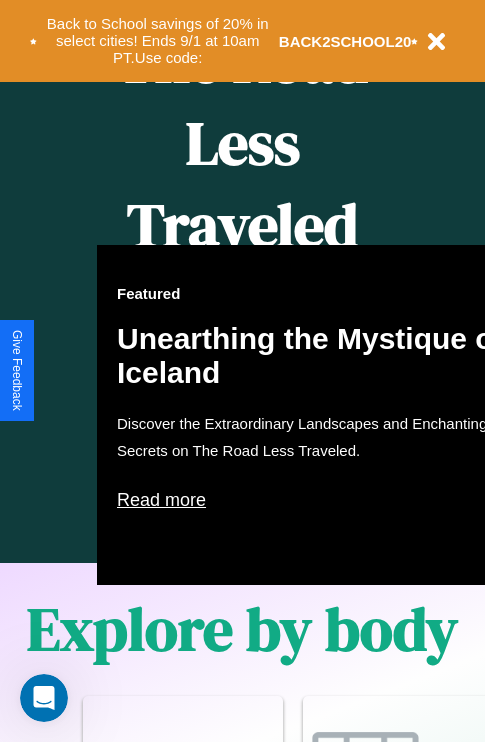 scroll, scrollTop: 817, scrollLeft: 0, axis: vertical 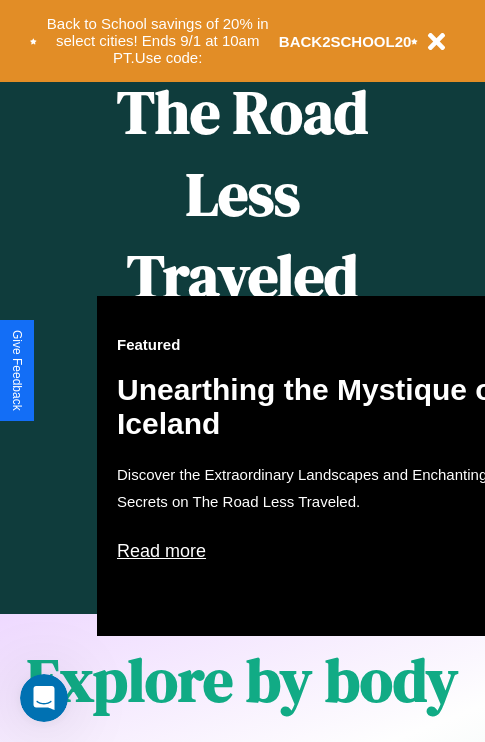 click on "Featured Unearthing the Mystique of Iceland Discover the Extraordinary Landscapes and Enchanting Secrets on The Road Less Traveled. Read more" at bounding box center (317, 466) 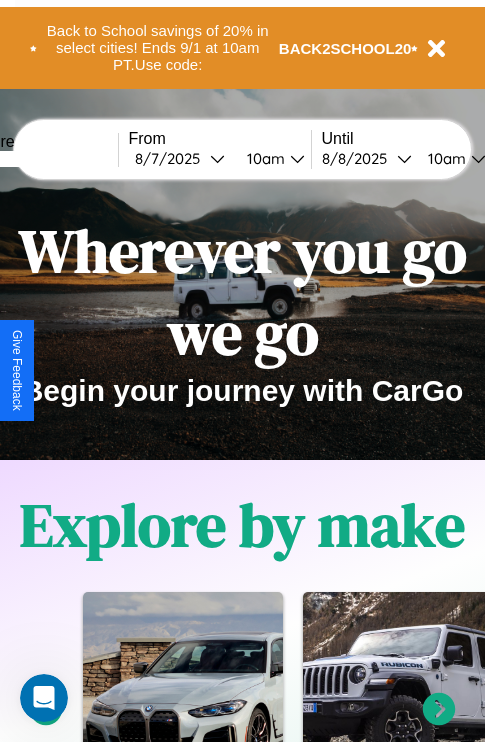 scroll, scrollTop: 0, scrollLeft: 0, axis: both 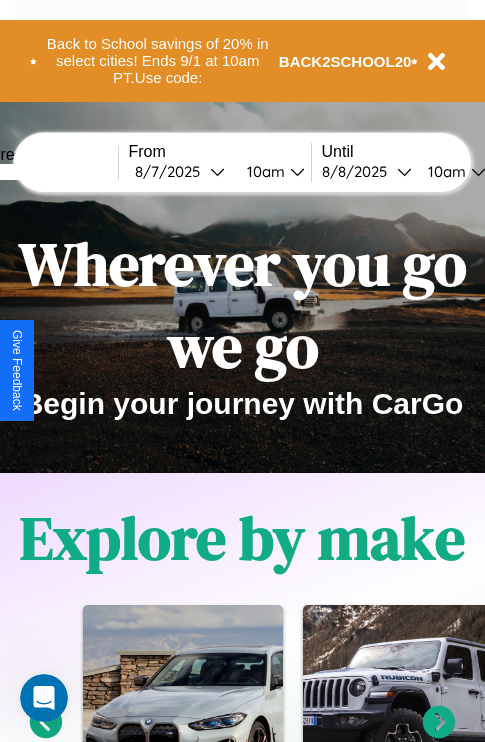 click at bounding box center [43, 172] 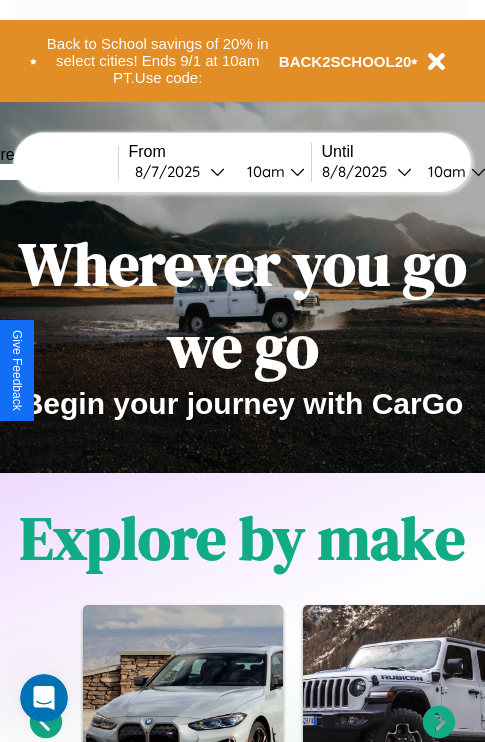 type on "*****" 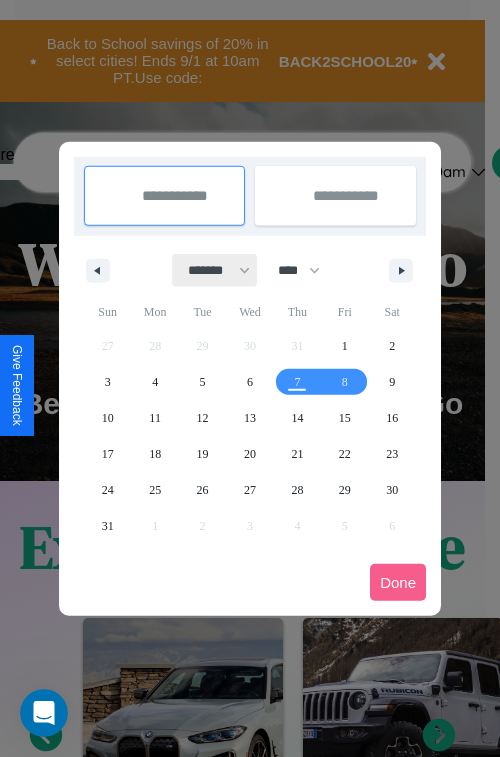 click on "******* ******** ***** ***** *** **** **** ****** ********* ******* ******** ********" at bounding box center (215, 270) 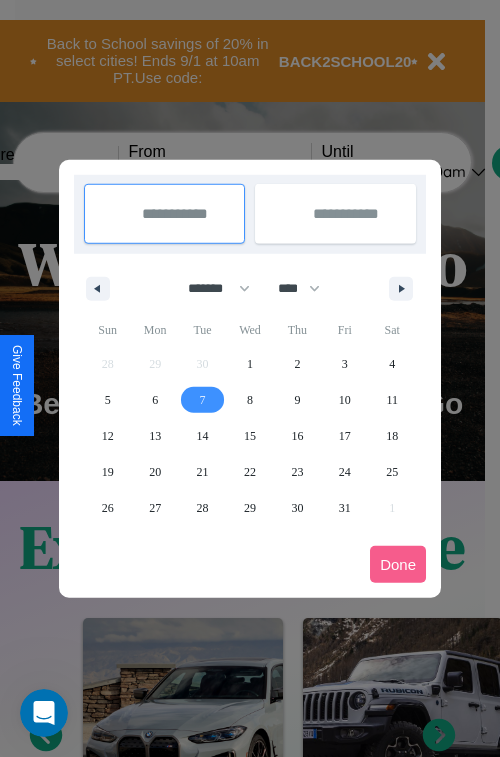 click on "7" at bounding box center [203, 400] 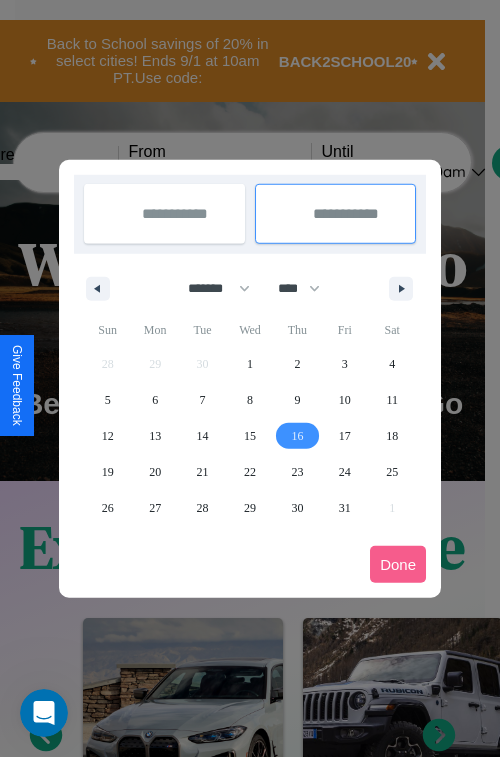 click on "16" at bounding box center [297, 436] 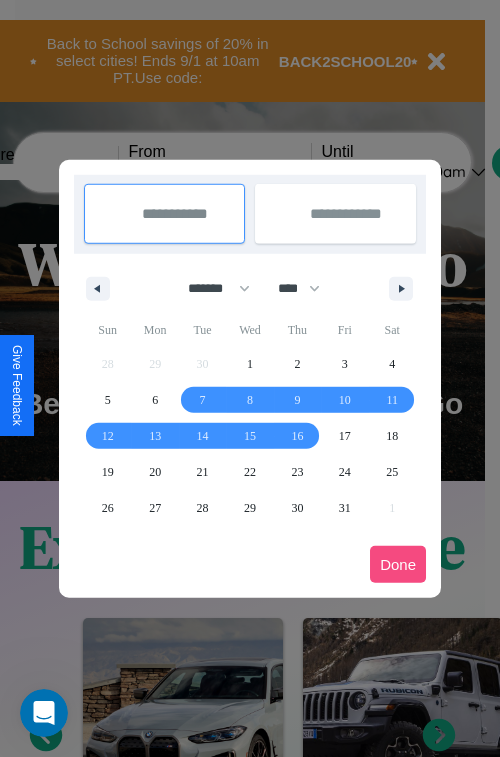click on "Done" at bounding box center (398, 564) 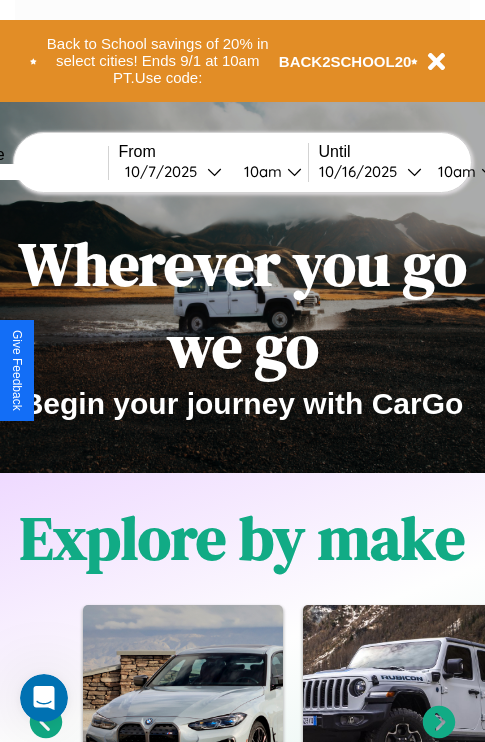 click on "10am" at bounding box center [260, 171] 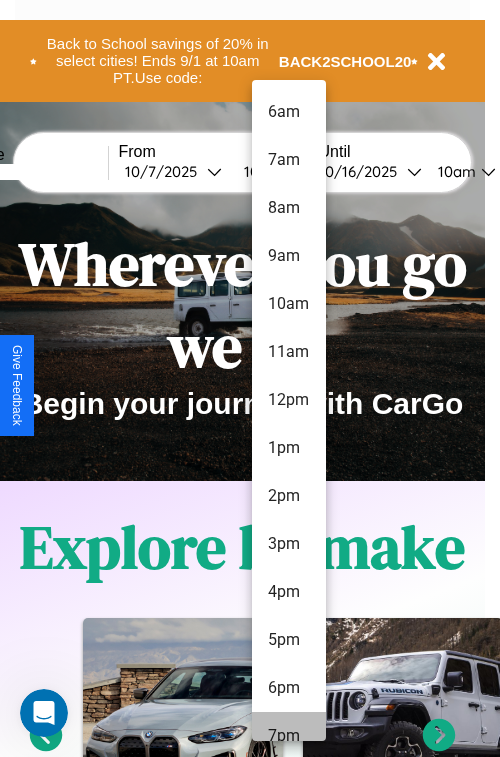click on "7pm" at bounding box center [289, 736] 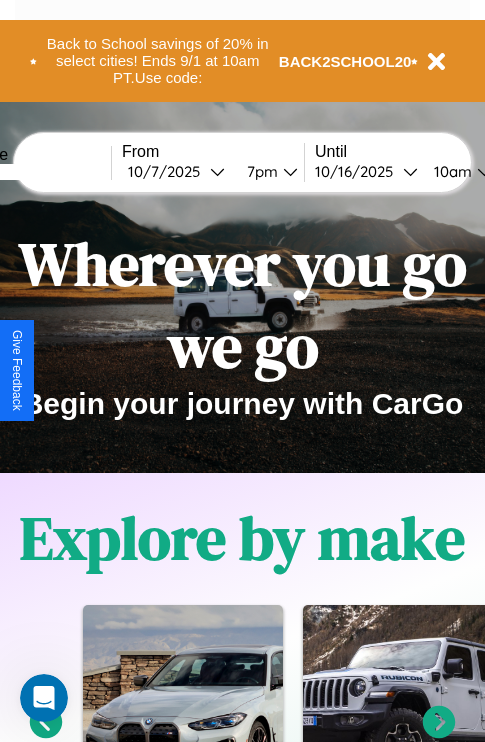 scroll, scrollTop: 0, scrollLeft: 74, axis: horizontal 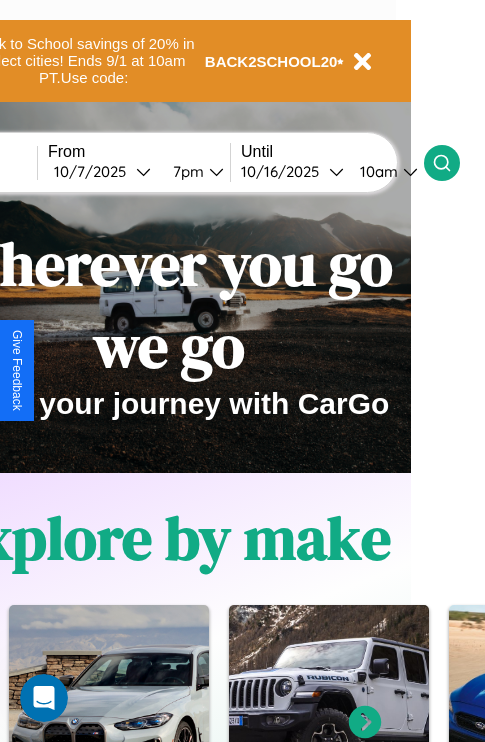 click 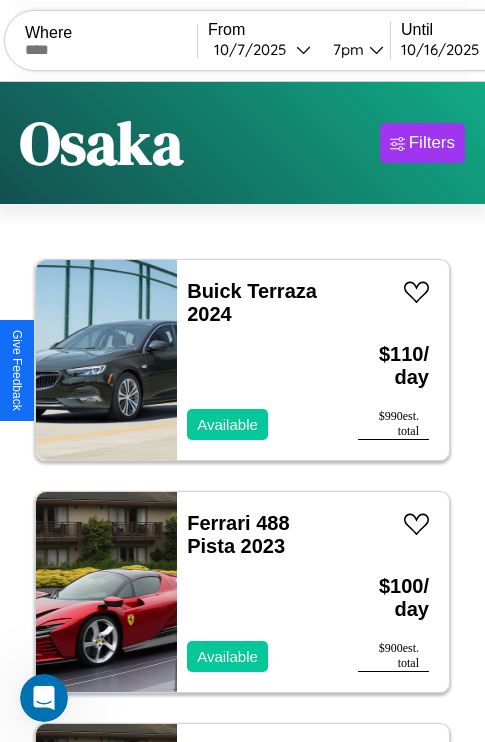 scroll, scrollTop: 50, scrollLeft: 0, axis: vertical 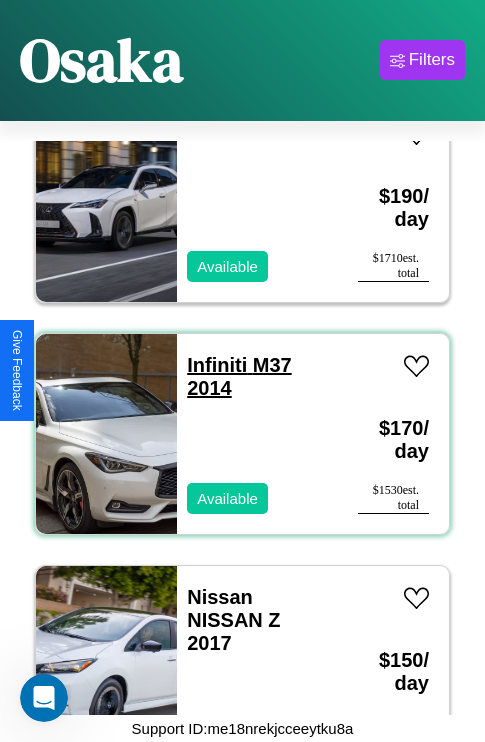 click on "Infiniti   M37   2014" at bounding box center [239, 376] 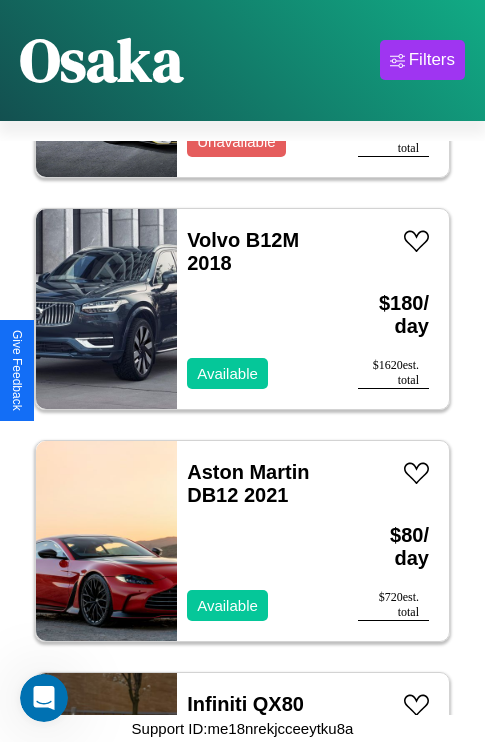 scroll, scrollTop: 16779, scrollLeft: 0, axis: vertical 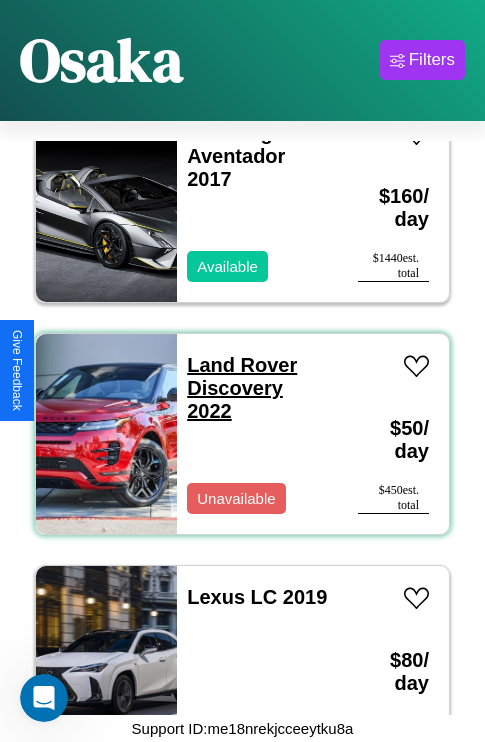 click on "Land Rover   Discovery   2022" at bounding box center (242, 388) 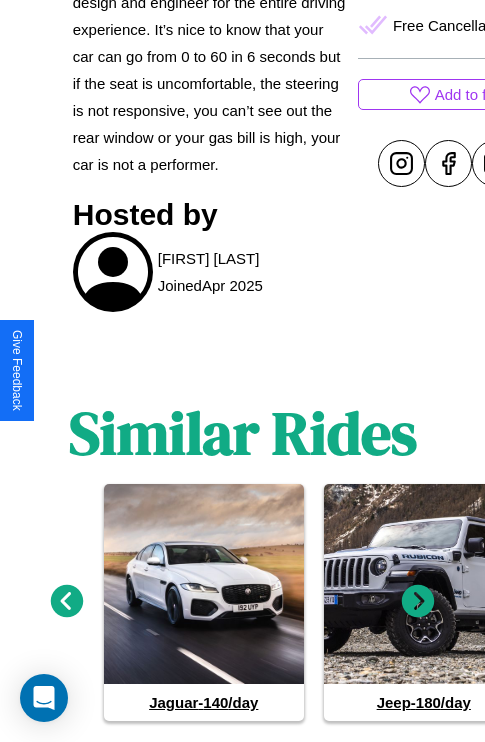 scroll, scrollTop: 899, scrollLeft: 0, axis: vertical 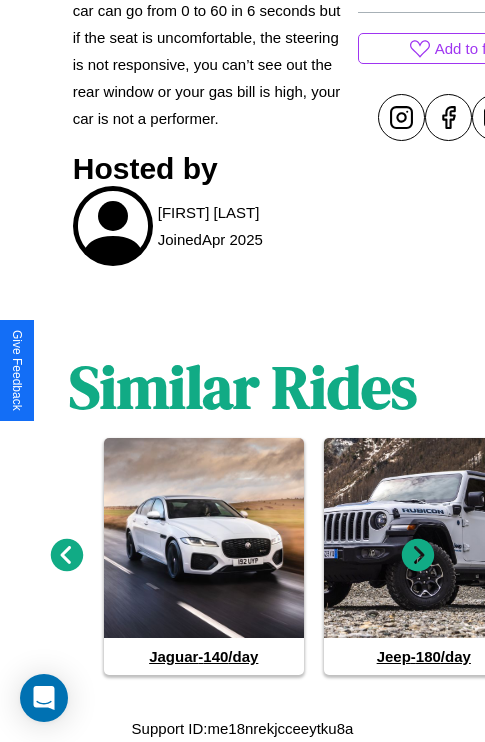 click 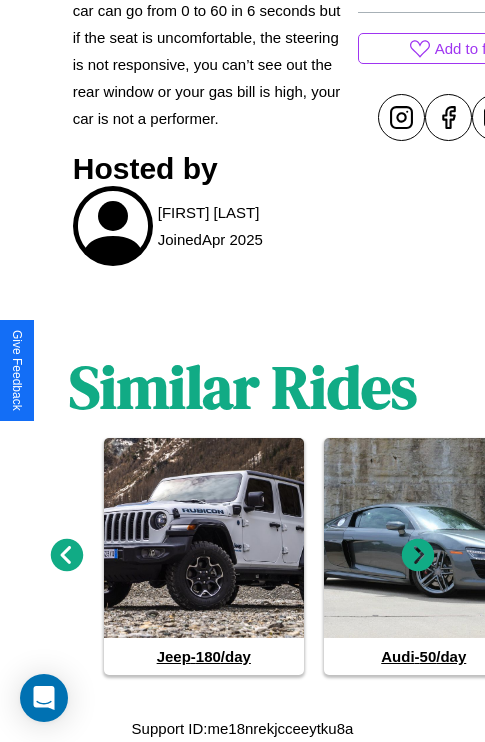 click 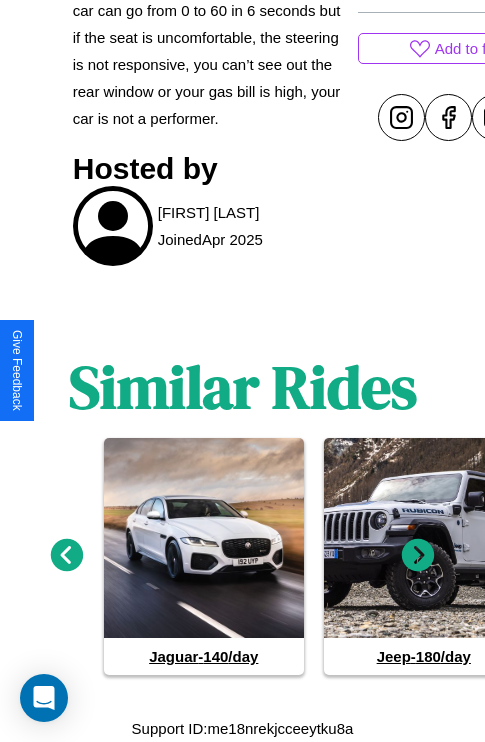 click 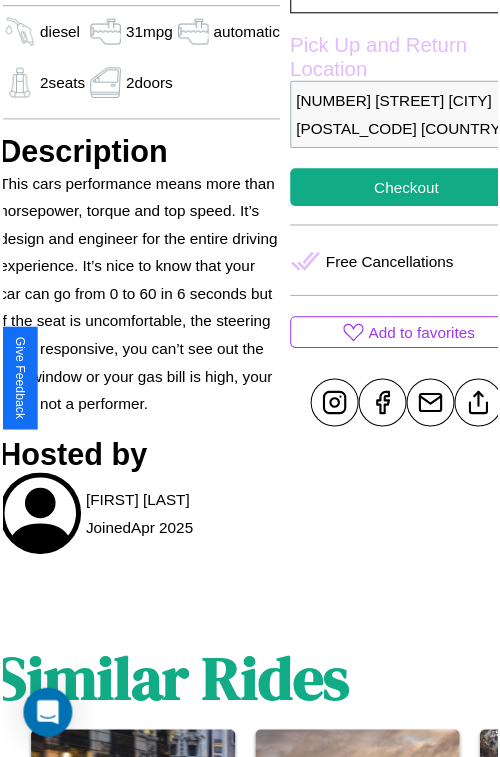 scroll, scrollTop: 550, scrollLeft: 88, axis: both 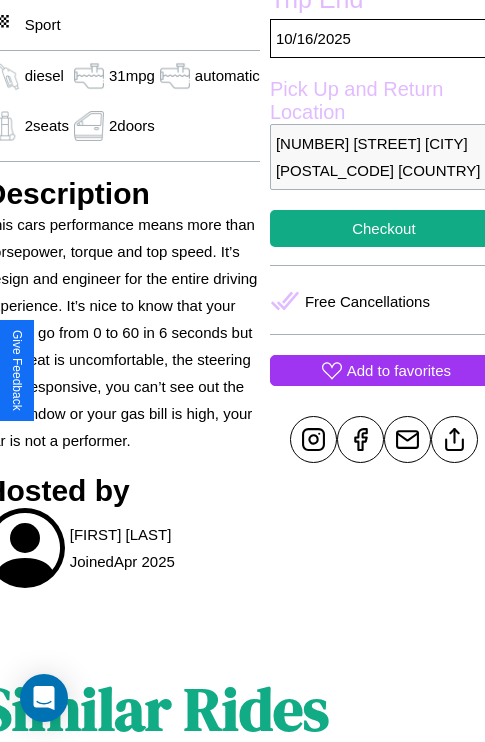 click on "Add to favorites" at bounding box center [399, 370] 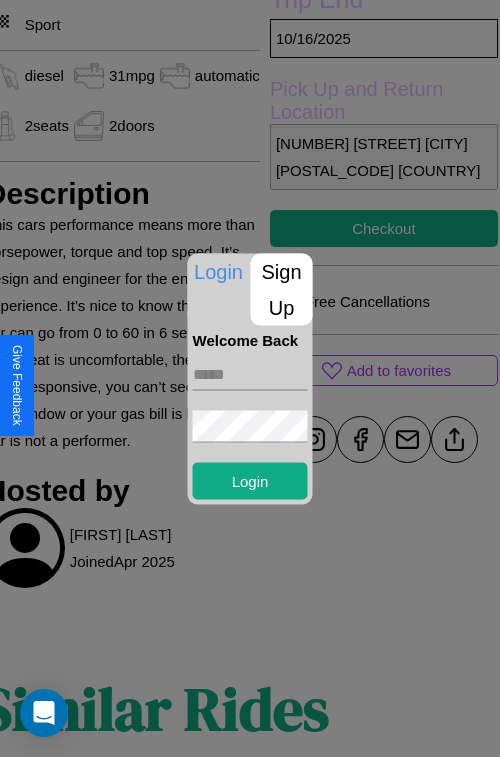 click on "Sign Up" at bounding box center (282, 289) 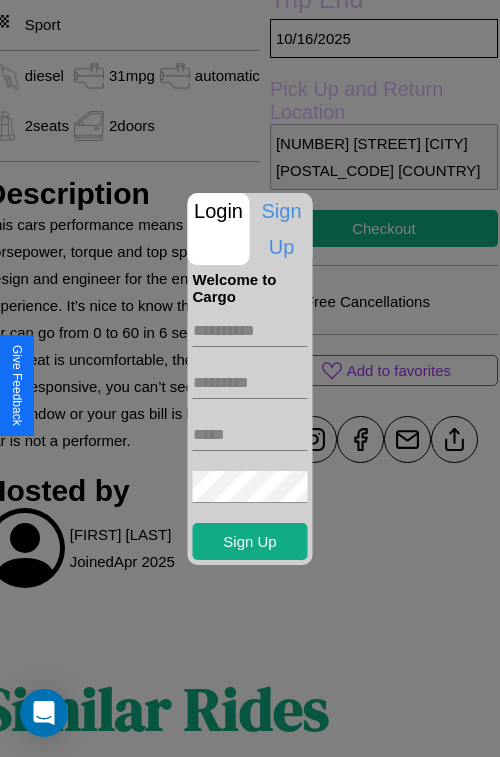 click at bounding box center (250, 331) 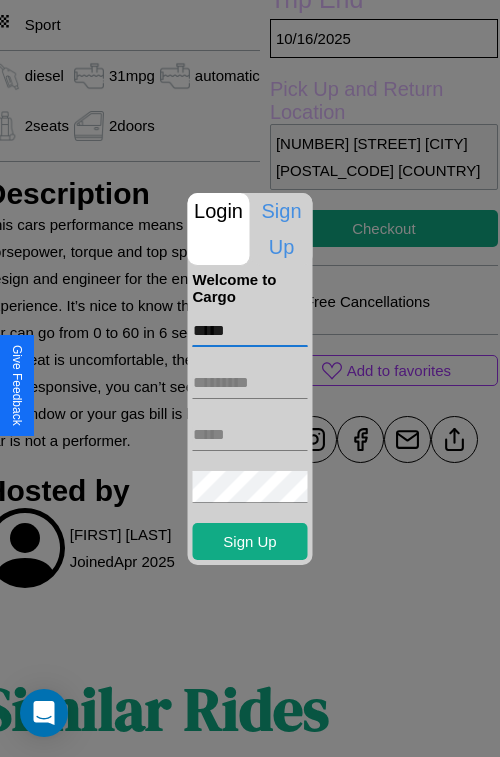 type on "*****" 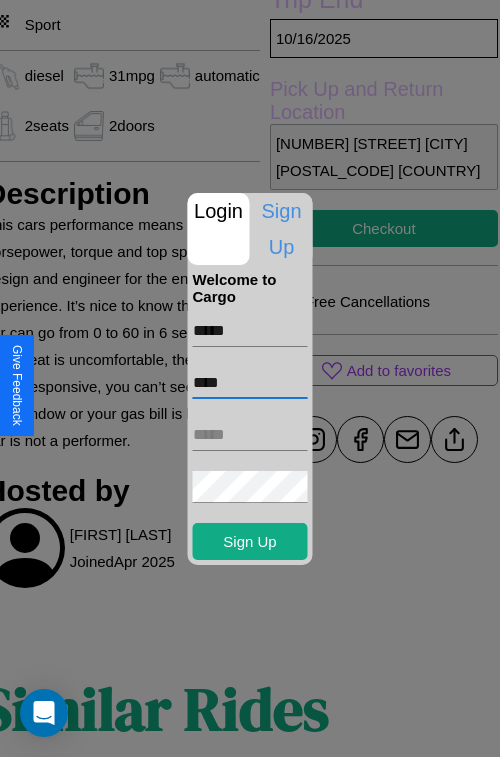 type on "****" 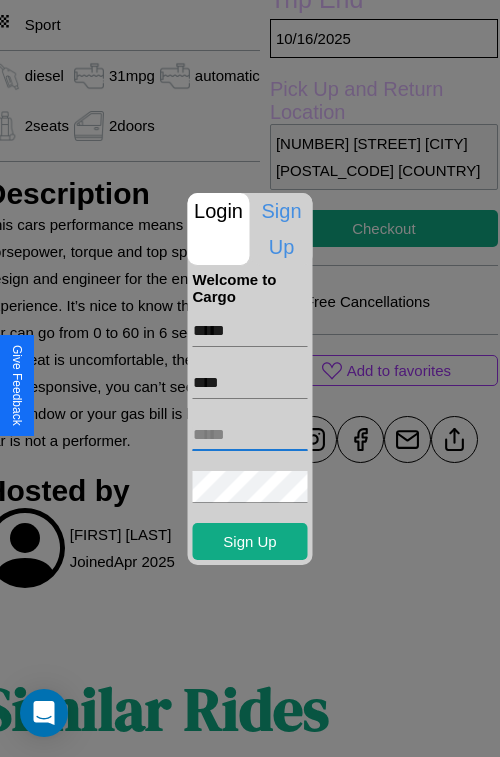click at bounding box center [250, 435] 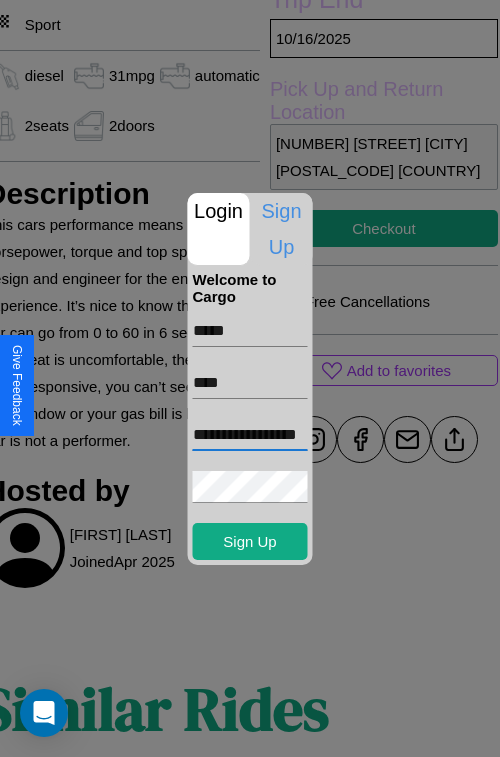 scroll, scrollTop: 0, scrollLeft: 31, axis: horizontal 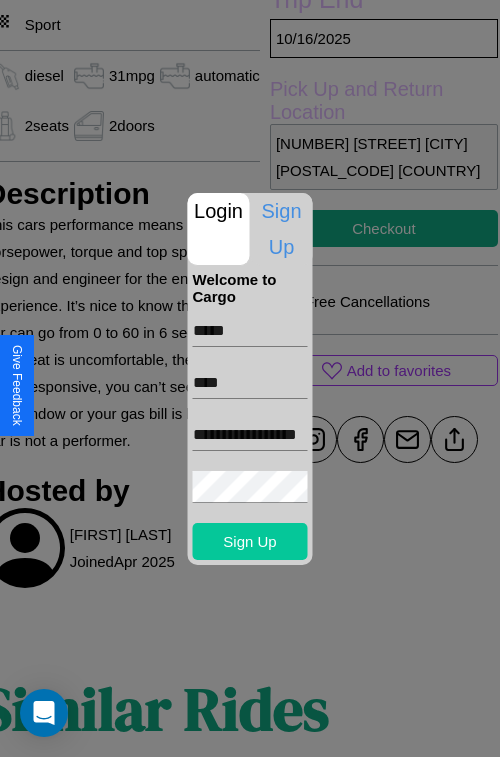 click on "Sign Up" at bounding box center [250, 541] 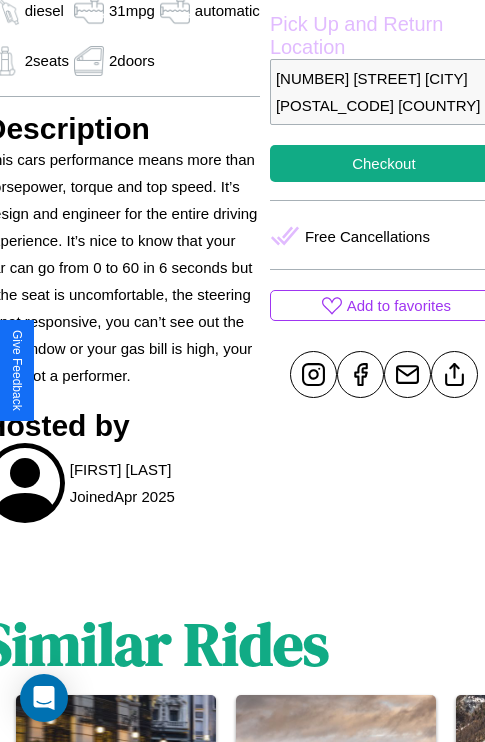 scroll, scrollTop: 619, scrollLeft: 88, axis: both 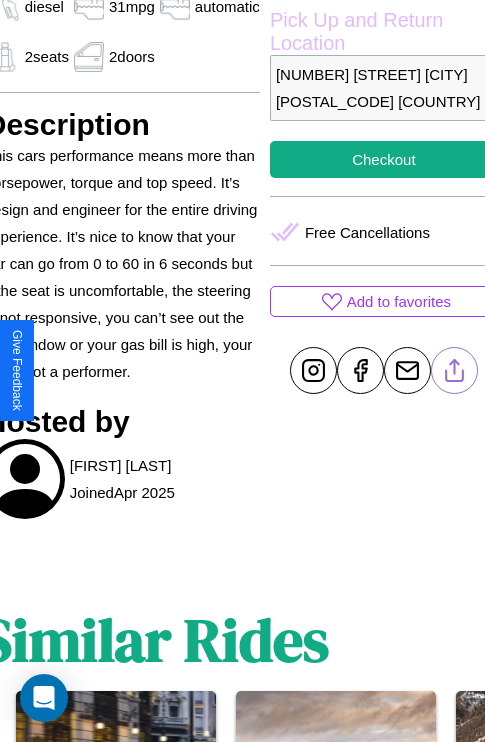 click 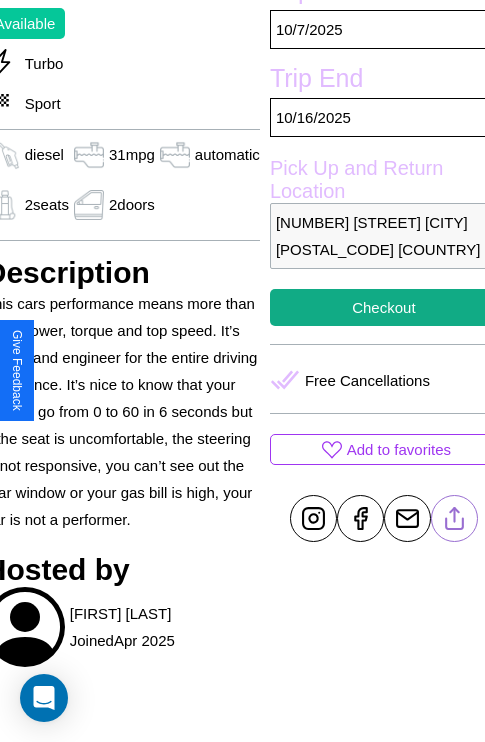 scroll, scrollTop: 408, scrollLeft: 88, axis: both 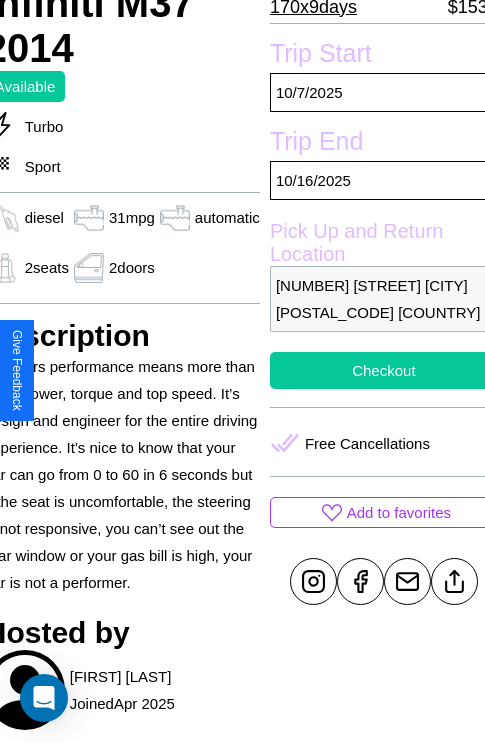 click on "Checkout" at bounding box center [384, 370] 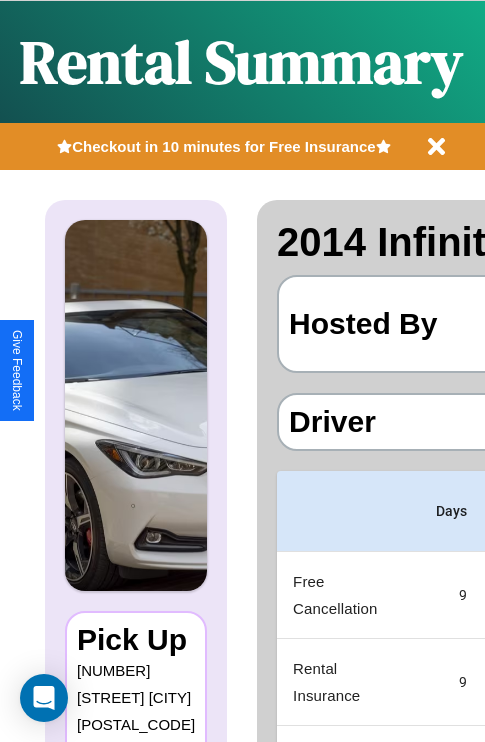 scroll, scrollTop: 0, scrollLeft: 383, axis: horizontal 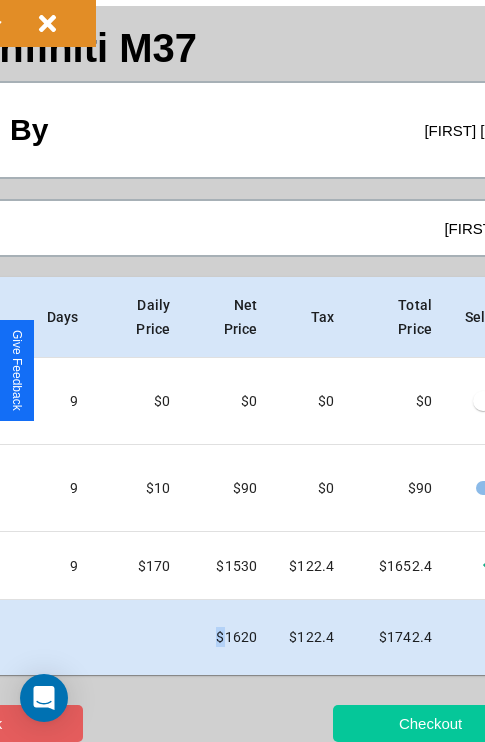 click on "Checkout" at bounding box center [430, 723] 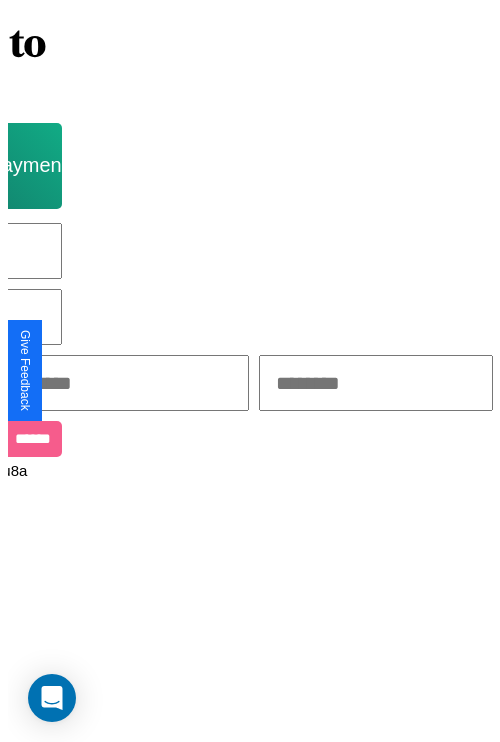 scroll, scrollTop: 0, scrollLeft: 0, axis: both 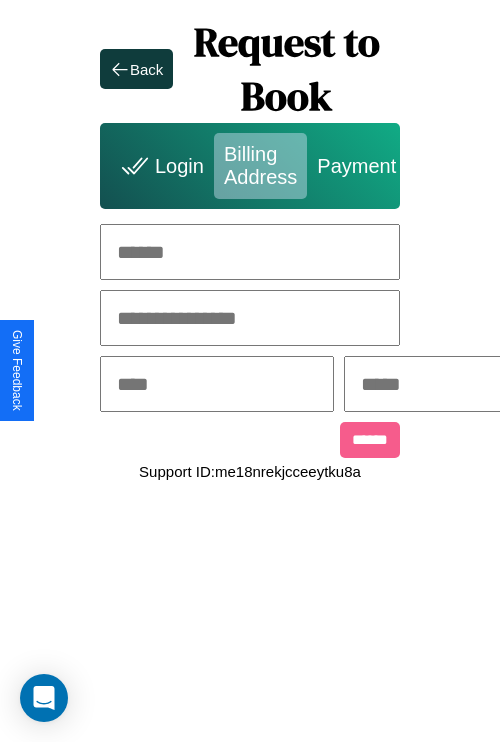 click at bounding box center (250, 252) 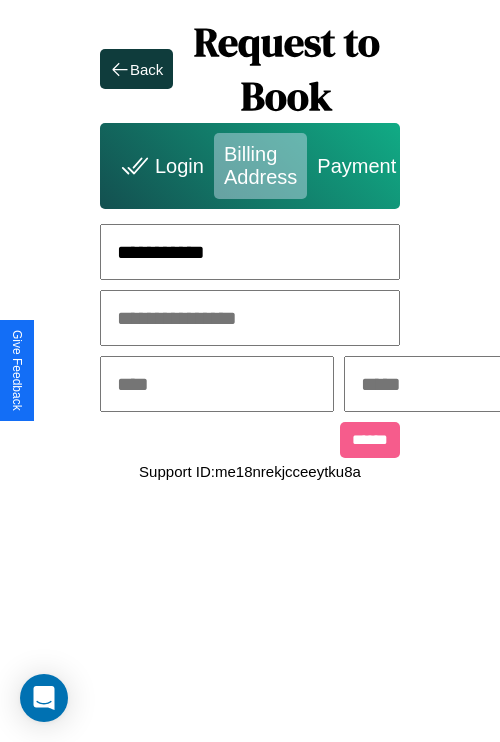 type on "**********" 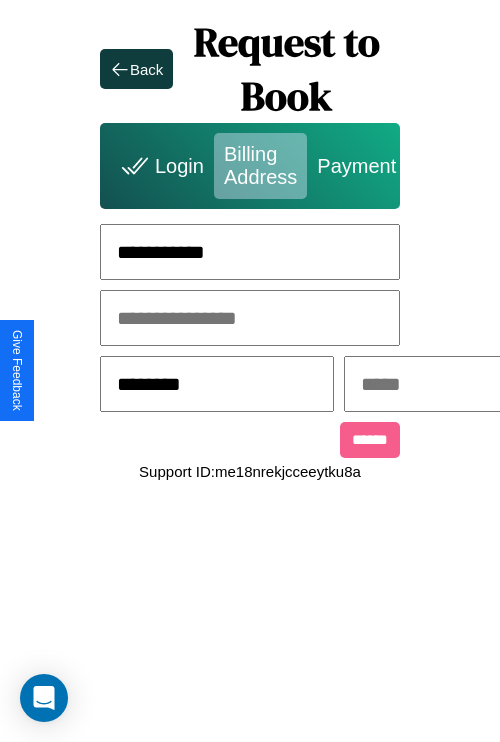 type on "********" 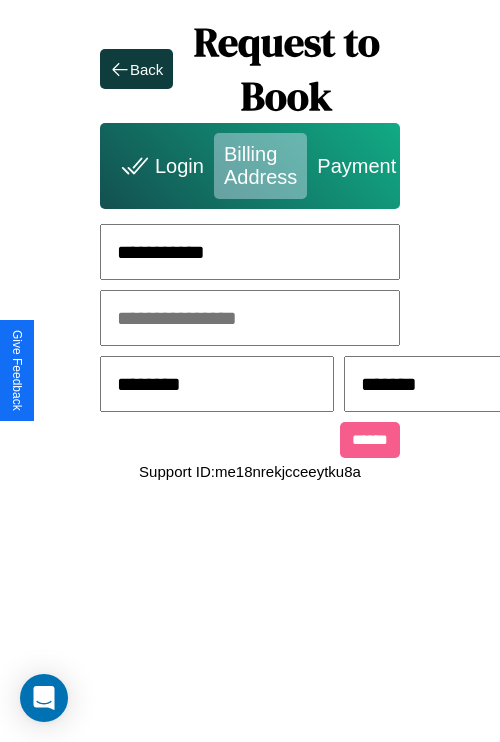 scroll, scrollTop: 0, scrollLeft: 517, axis: horizontal 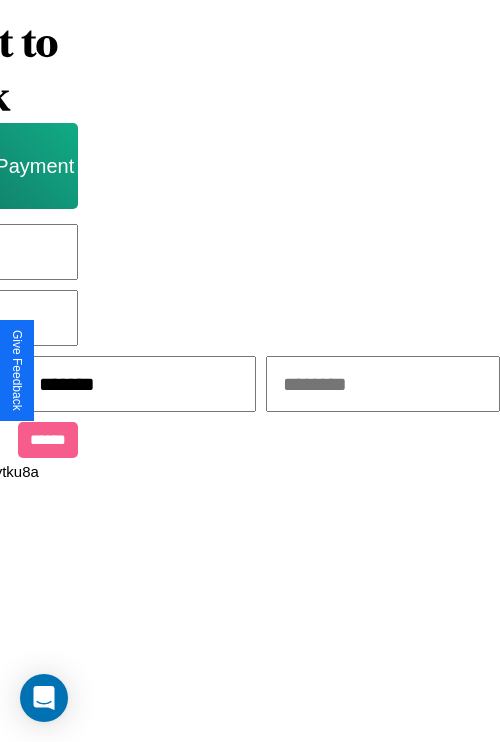 type on "*******" 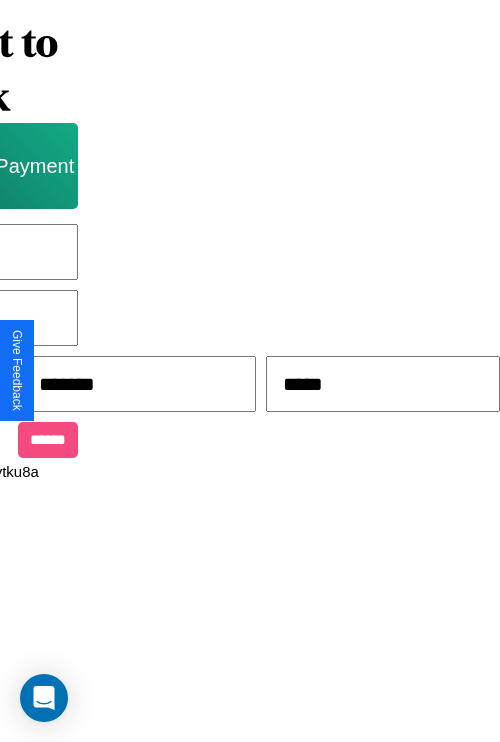 type on "*****" 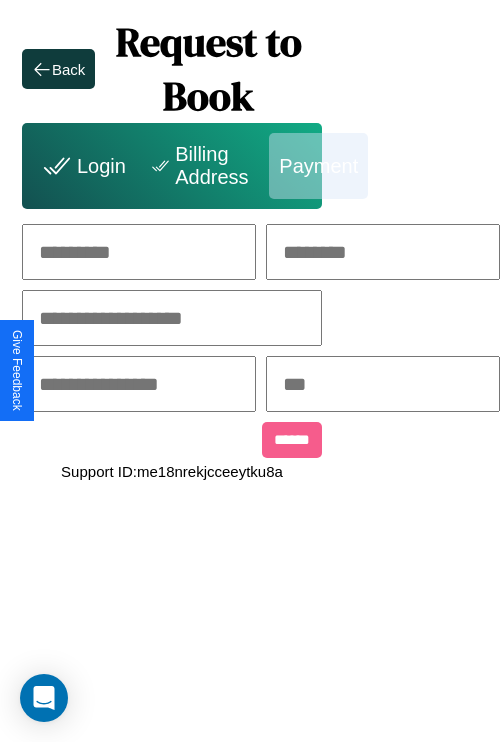 scroll, scrollTop: 0, scrollLeft: 208, axis: horizontal 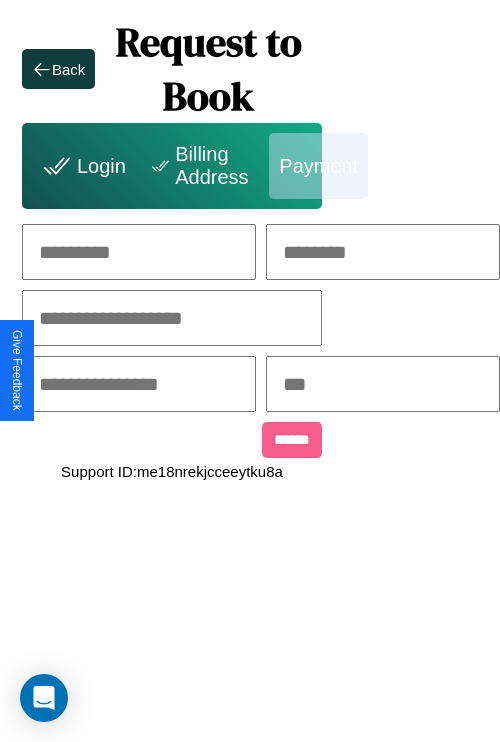 click at bounding box center (139, 252) 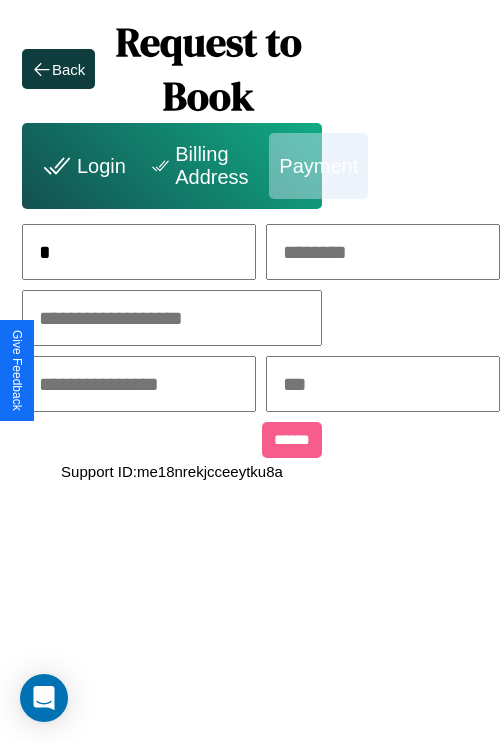 scroll, scrollTop: 0, scrollLeft: 131, axis: horizontal 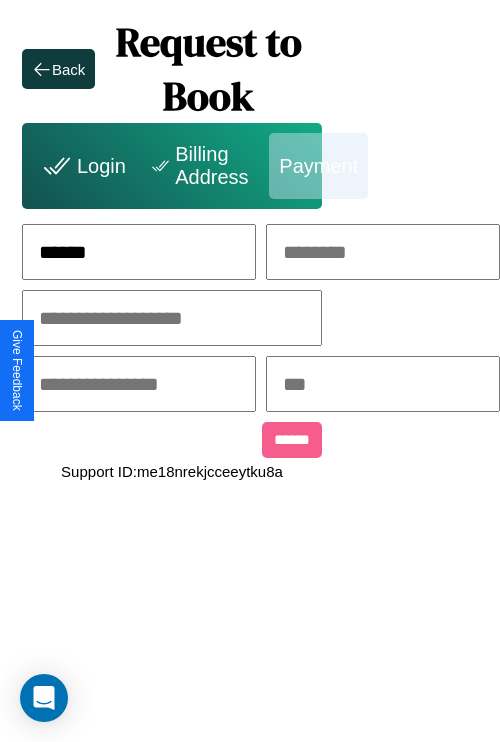 type on "******" 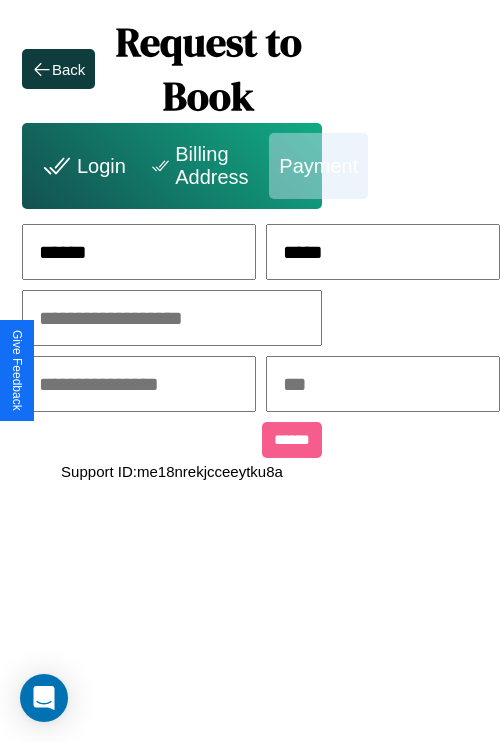 type on "*****" 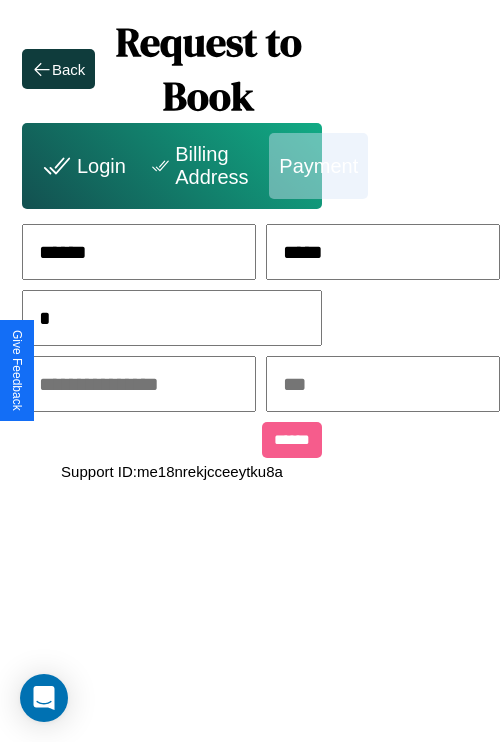 scroll, scrollTop: 0, scrollLeft: 128, axis: horizontal 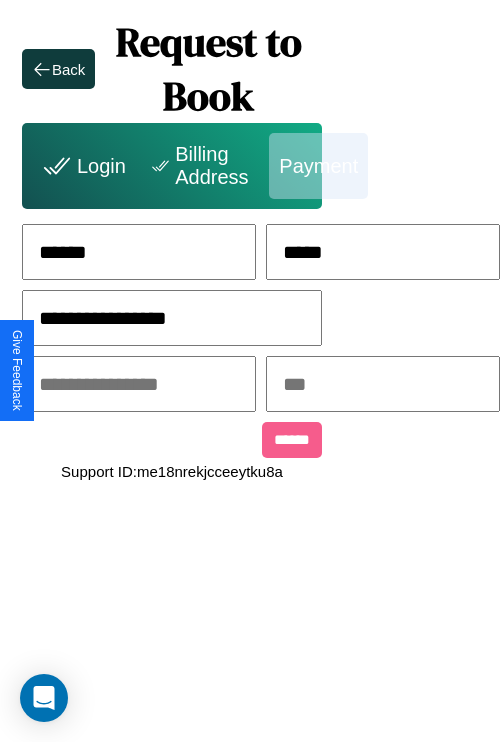 type on "**********" 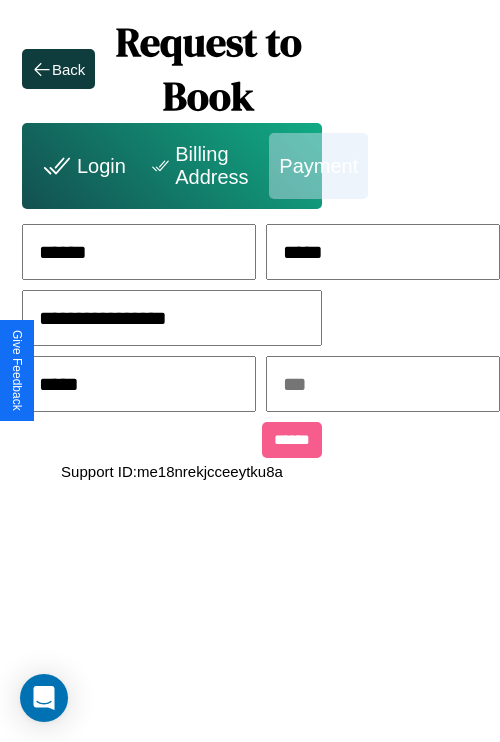 type on "*****" 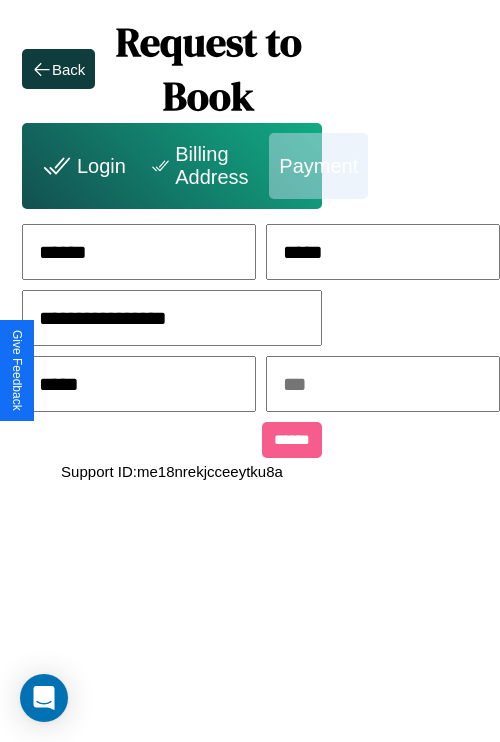 click at bounding box center [383, 384] 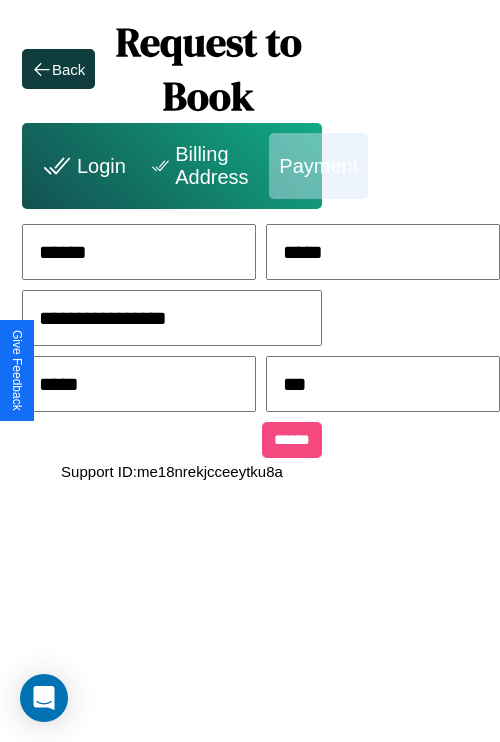 type on "***" 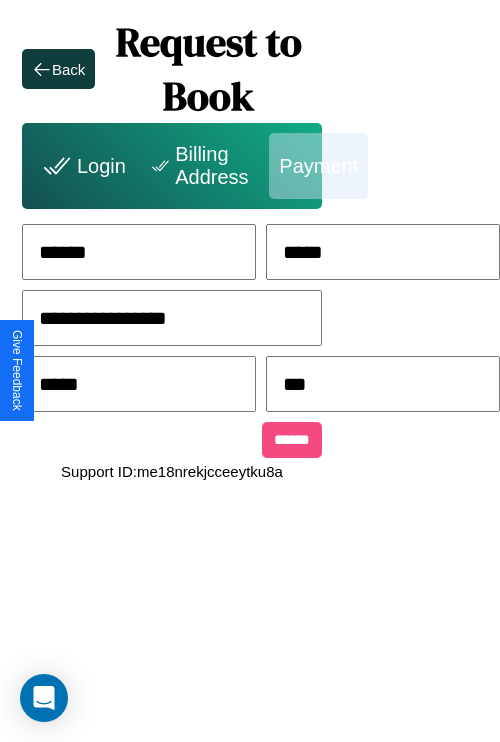 click on "******" at bounding box center [292, 440] 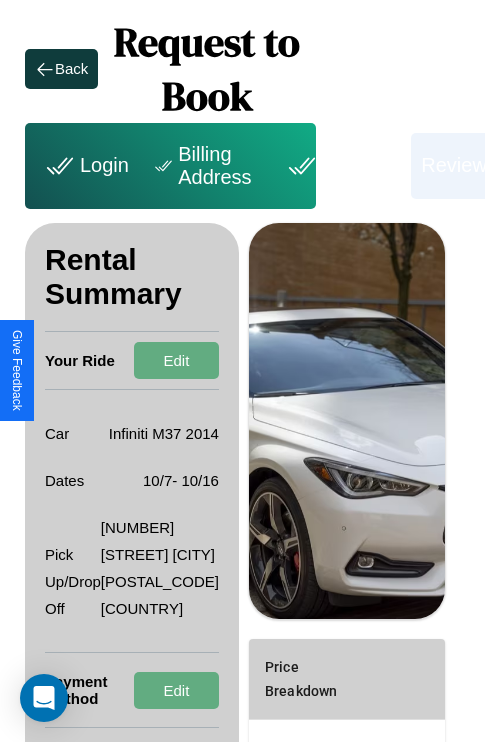scroll, scrollTop: 247, scrollLeft: 72, axis: both 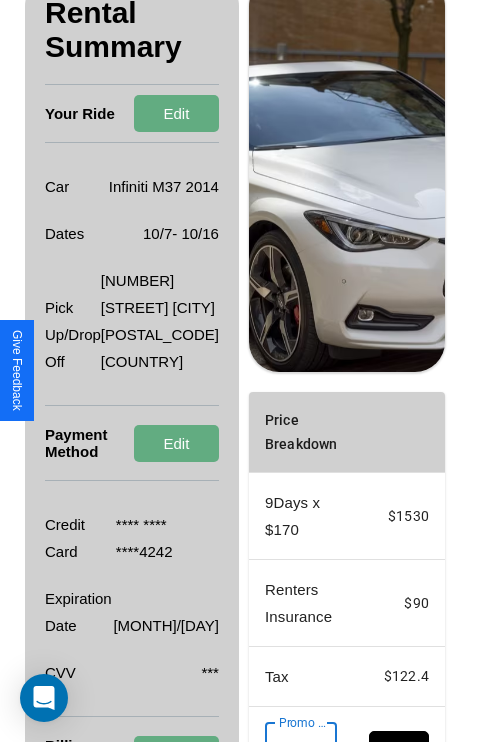 click on "Promo Code" at bounding box center [290, 751] 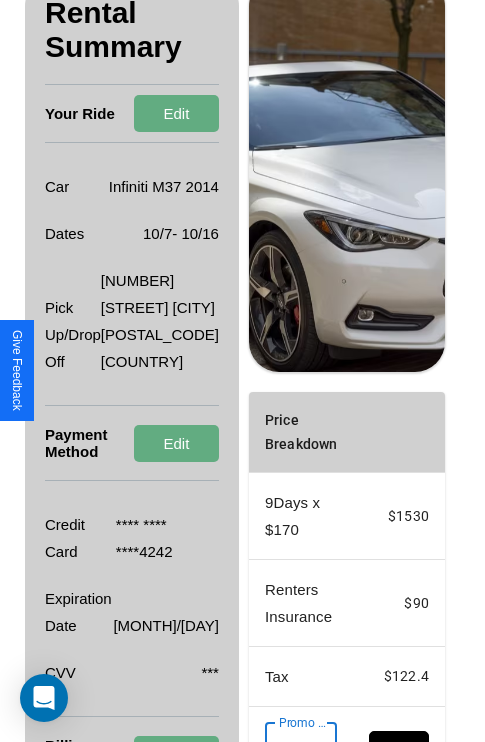 scroll, scrollTop: 0, scrollLeft: 96, axis: horizontal 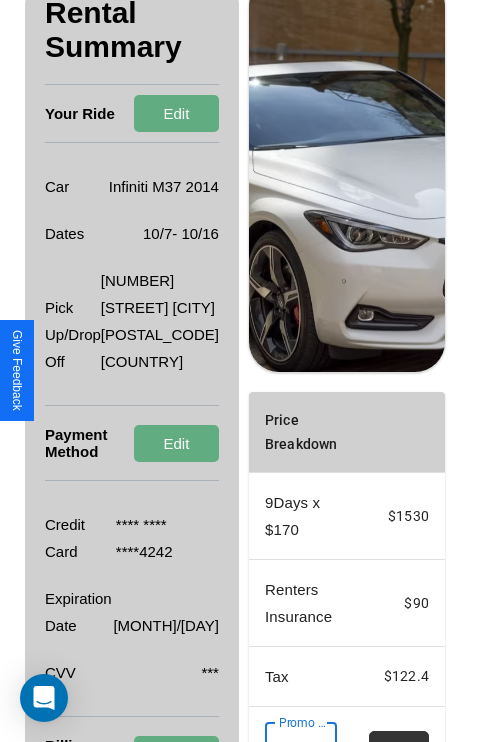 type on "**********" 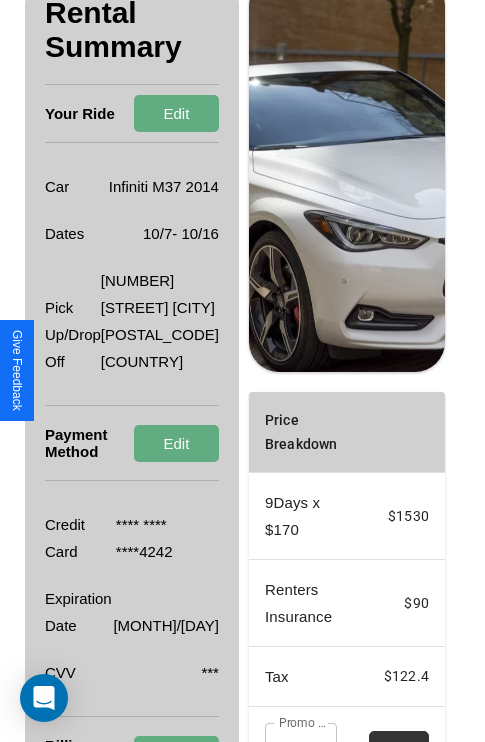 scroll, scrollTop: 0, scrollLeft: 0, axis: both 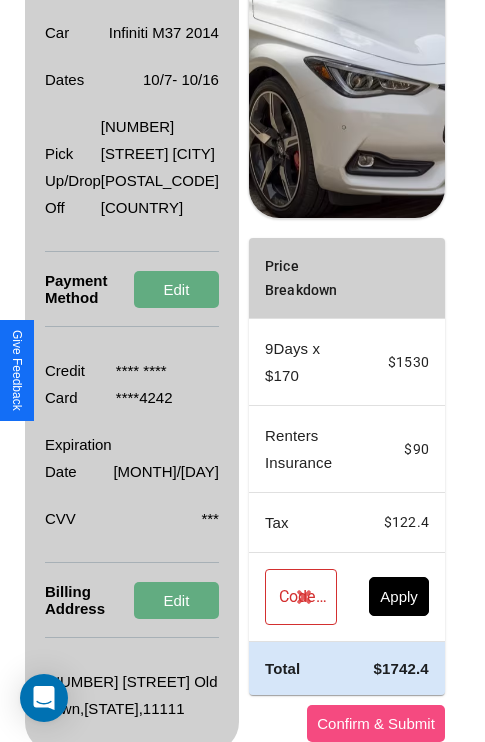 click on "Confirm & Submit" at bounding box center (376, 723) 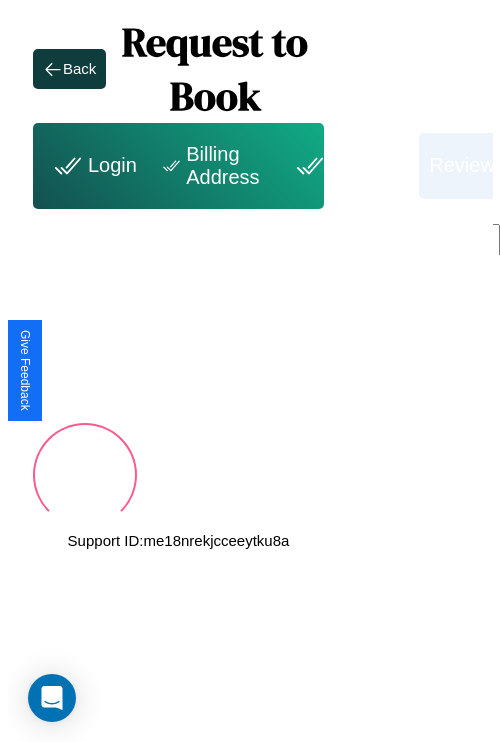 scroll, scrollTop: 0, scrollLeft: 72, axis: horizontal 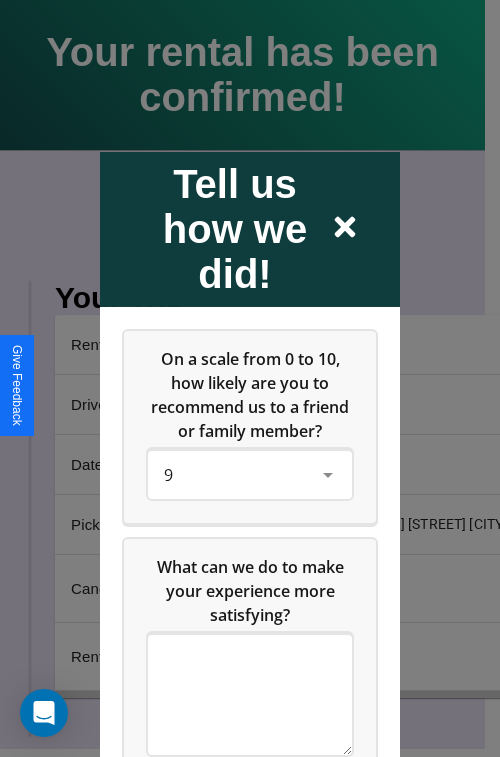 click 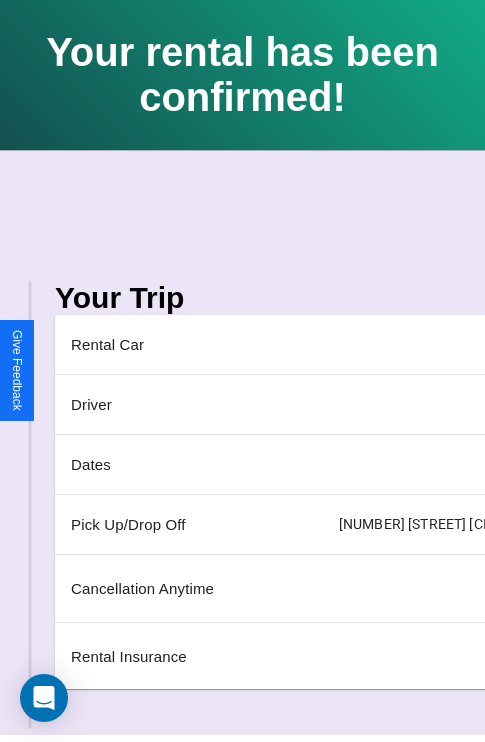 scroll, scrollTop: 0, scrollLeft: 235, axis: horizontal 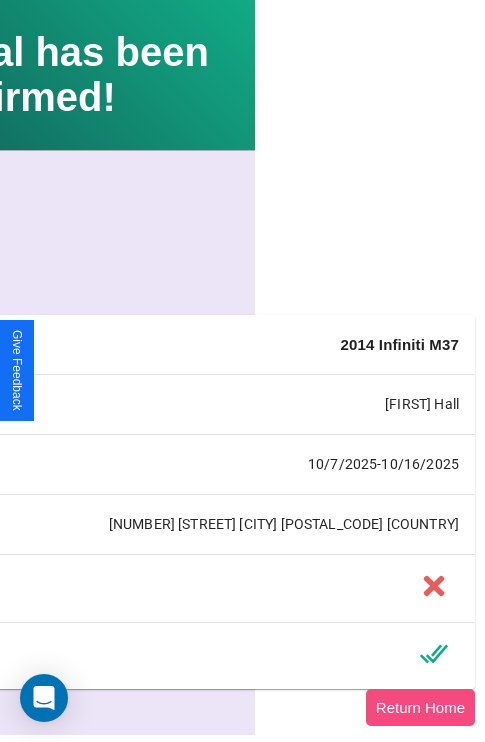 click on "Return Home" at bounding box center (420, 707) 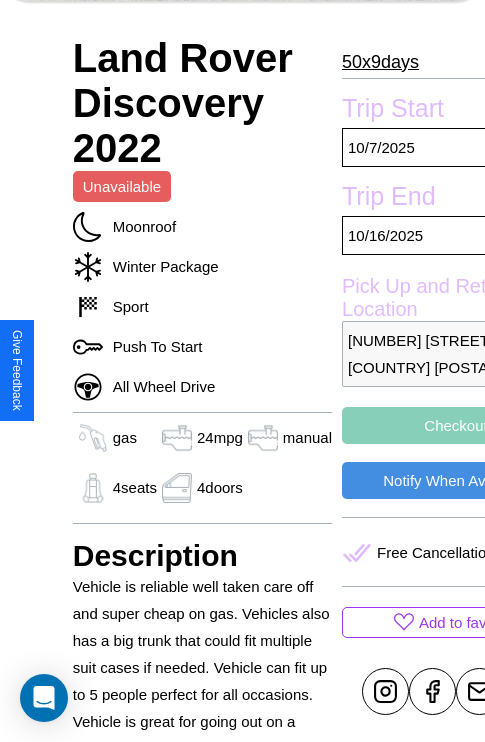 scroll, scrollTop: 1088, scrollLeft: 0, axis: vertical 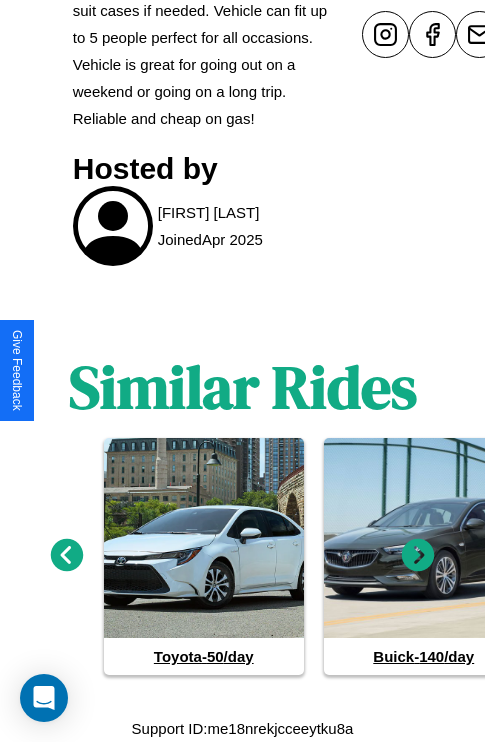click 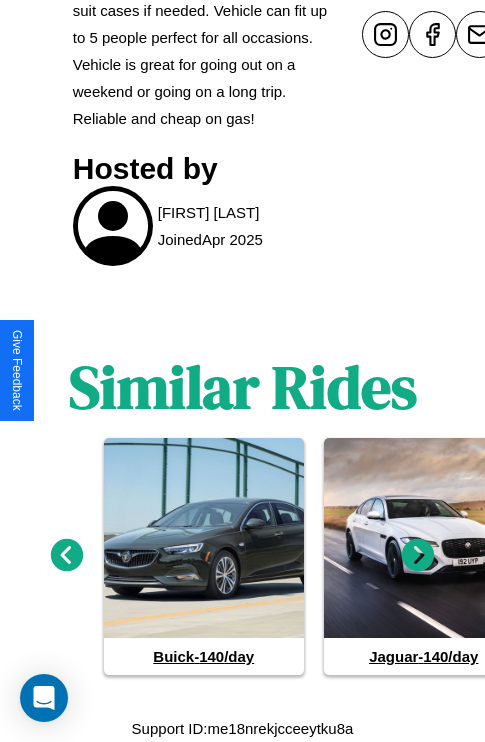click 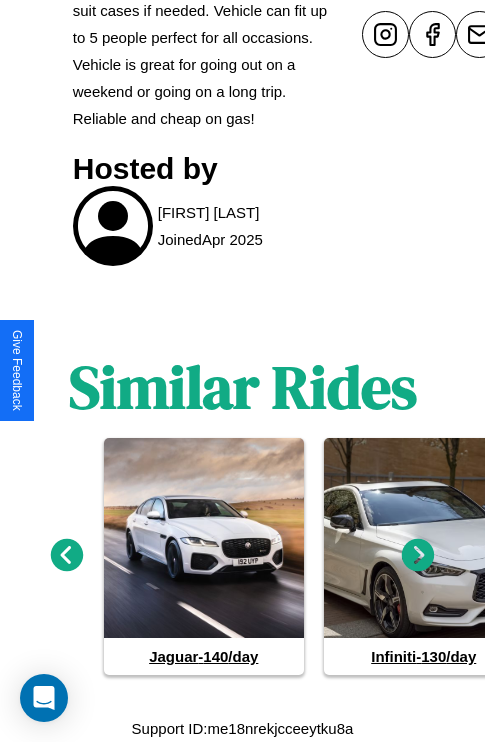 click 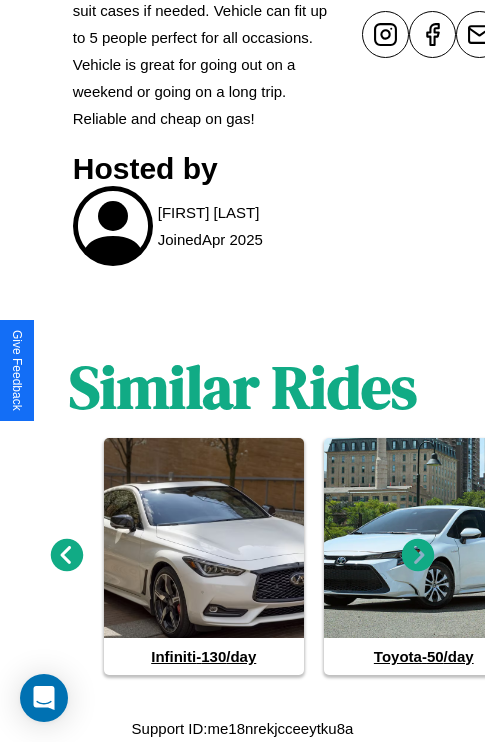click 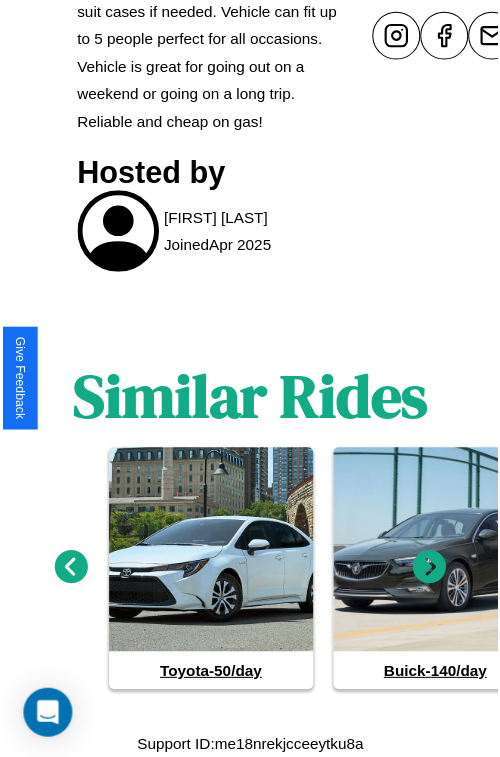 scroll, scrollTop: 655, scrollLeft: 68, axis: both 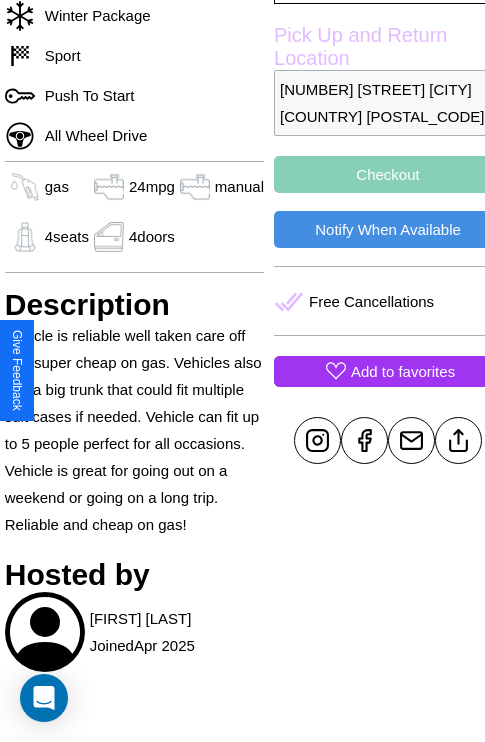 click on "Add to favorites" at bounding box center (403, 371) 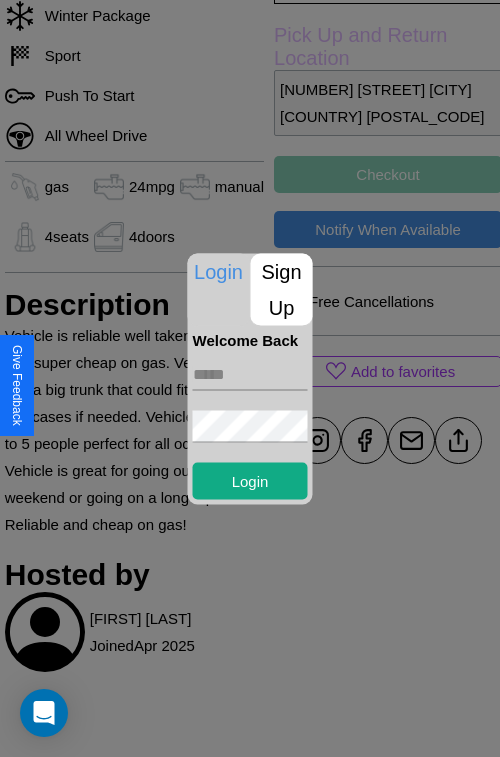 click on "Sign Up" at bounding box center [282, 289] 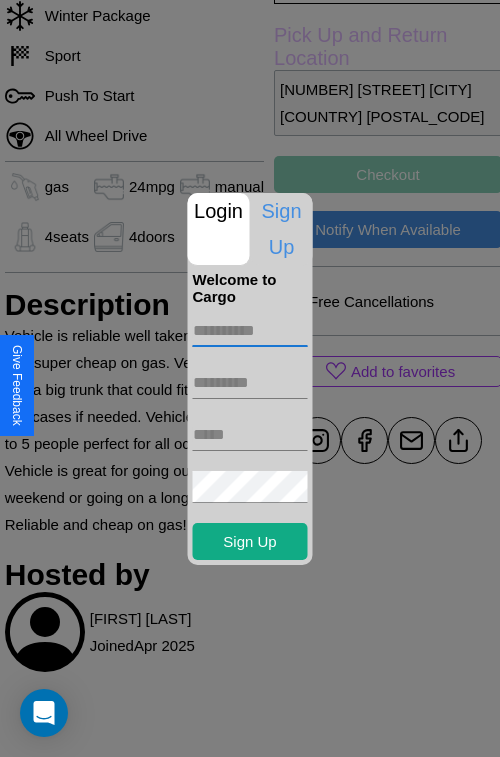 click at bounding box center (250, 331) 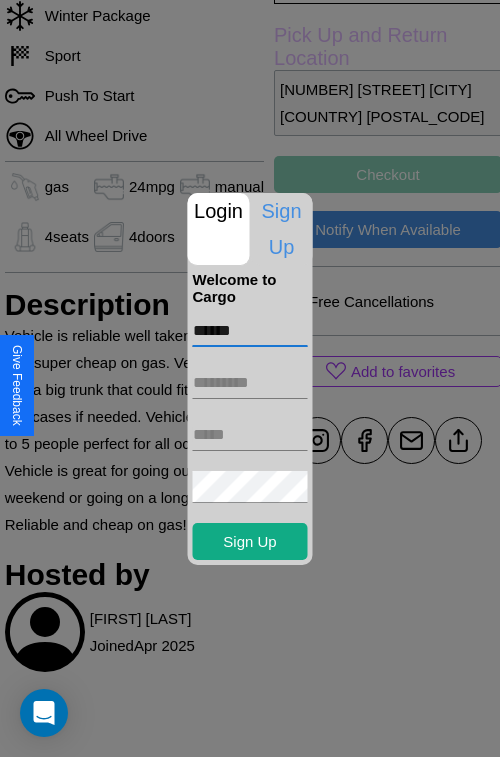 type on "******" 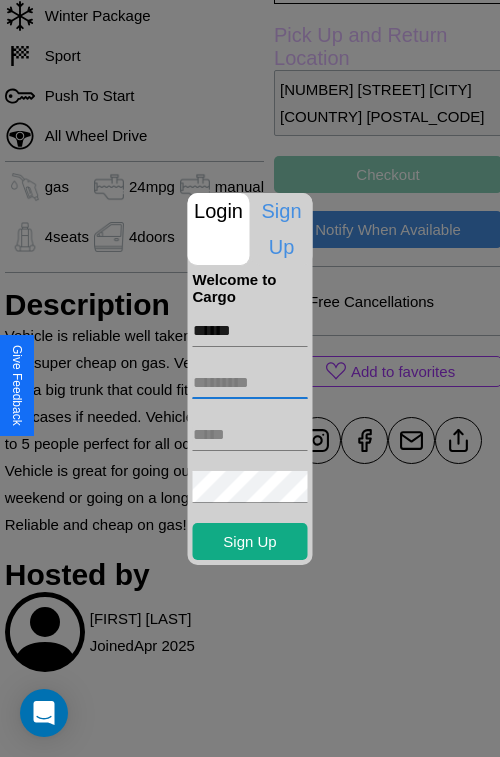 click at bounding box center (250, 383) 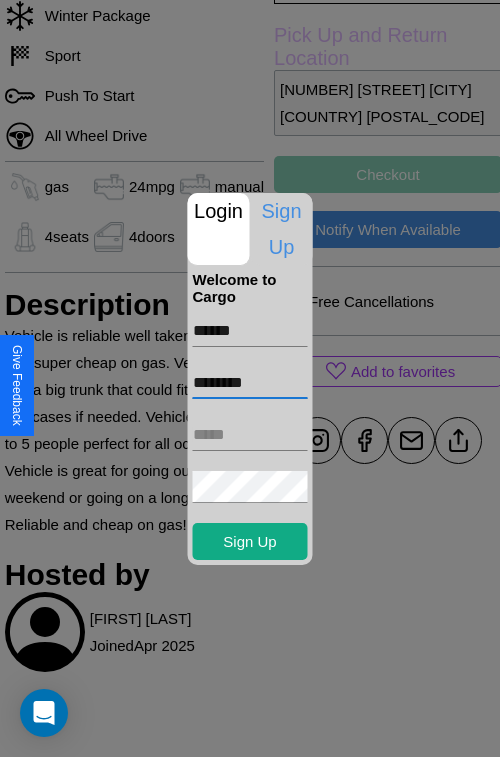 type on "********" 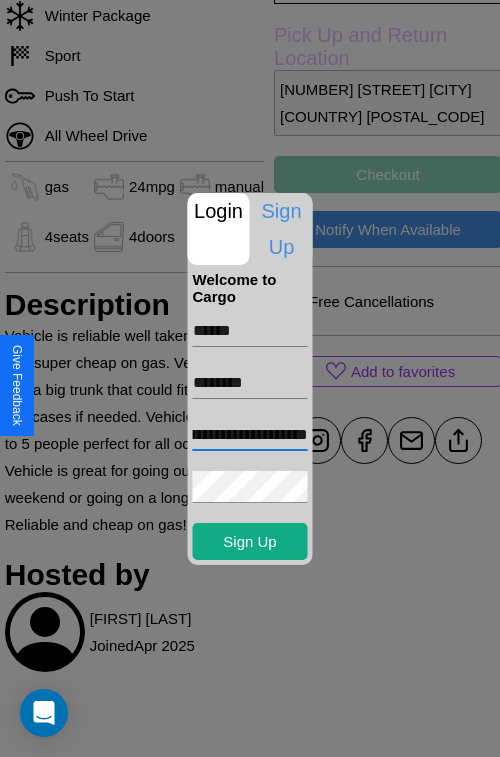 scroll, scrollTop: 0, scrollLeft: 91, axis: horizontal 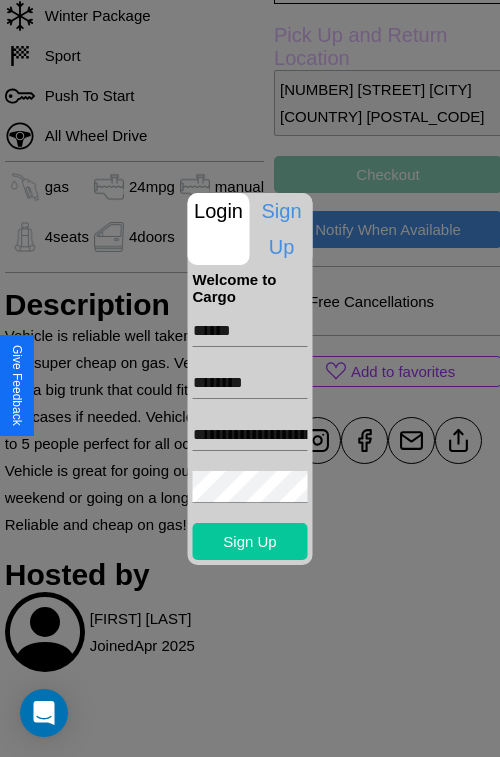 click on "Sign Up" at bounding box center [250, 541] 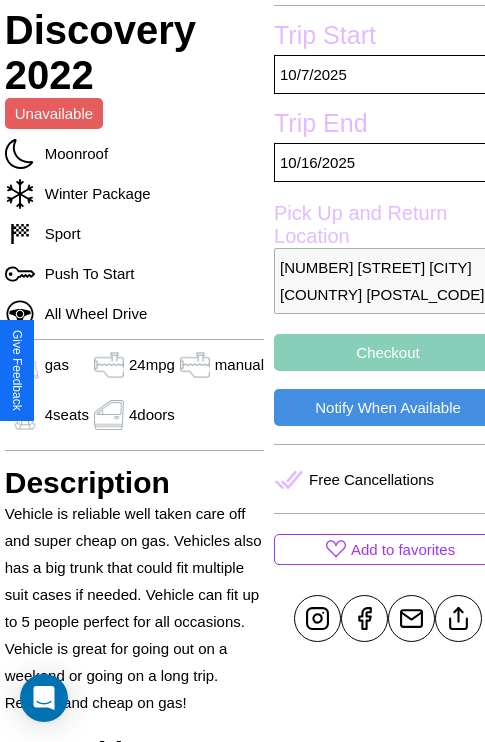 scroll, scrollTop: 458, scrollLeft: 68, axis: both 